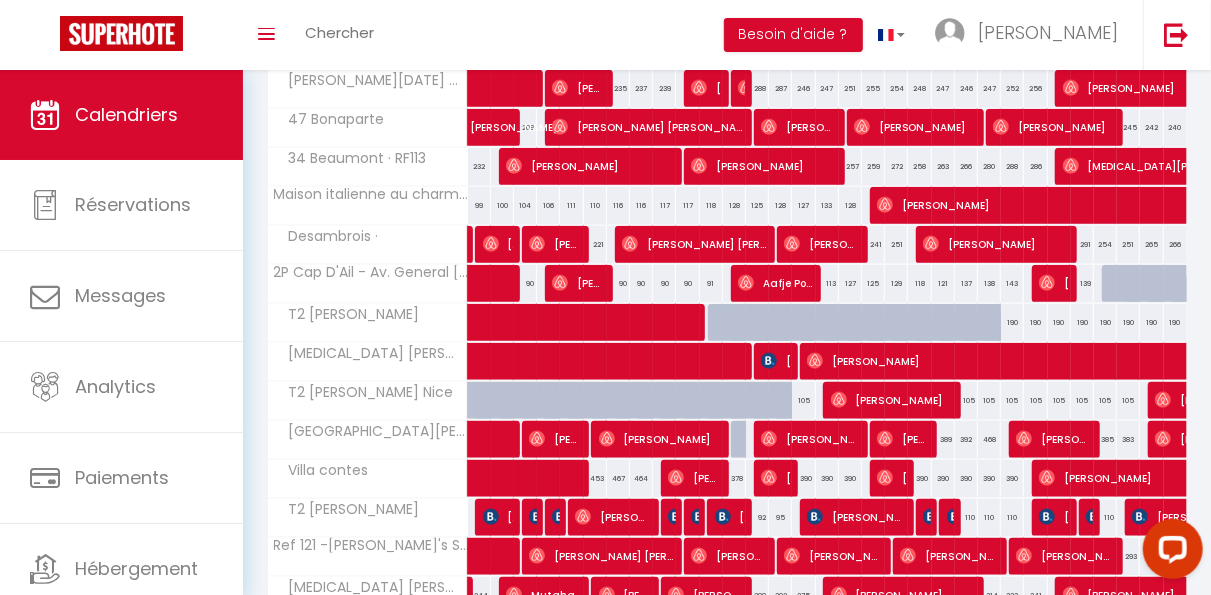 scroll, scrollTop: 0, scrollLeft: 0, axis: both 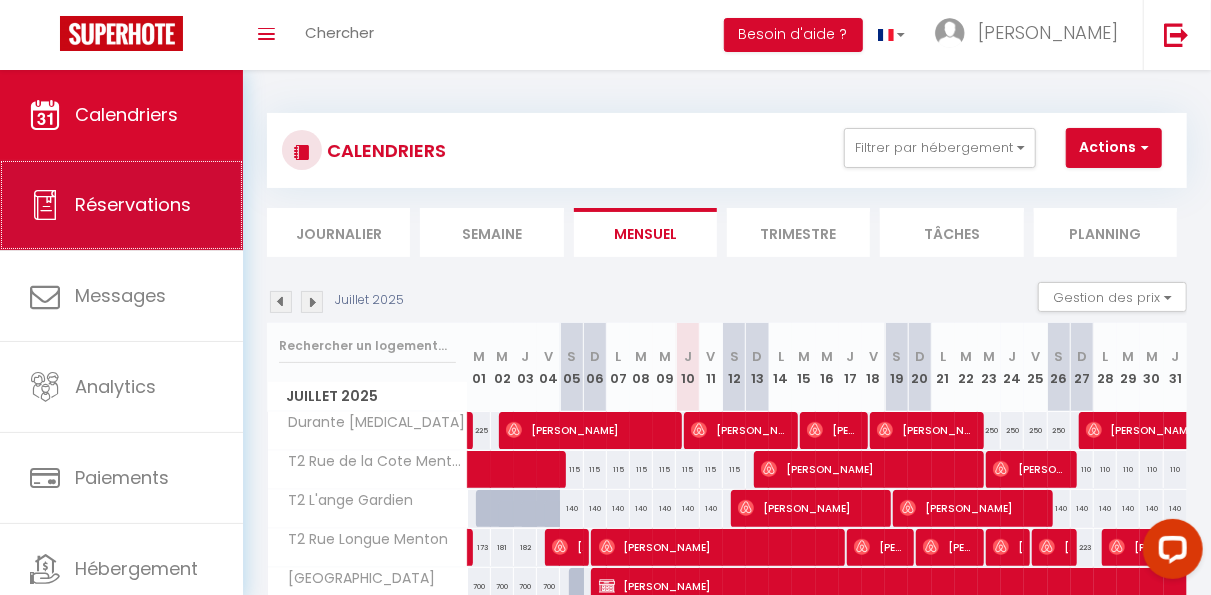 click on "Réservations" at bounding box center (121, 205) 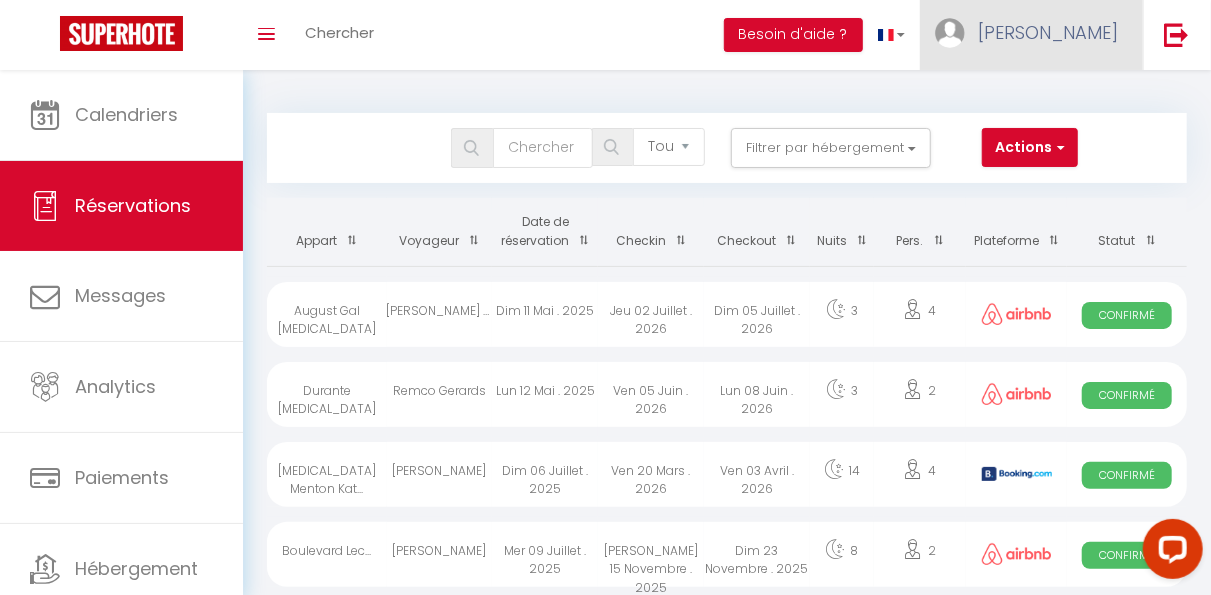 click on "[PERSON_NAME]" at bounding box center [1031, 35] 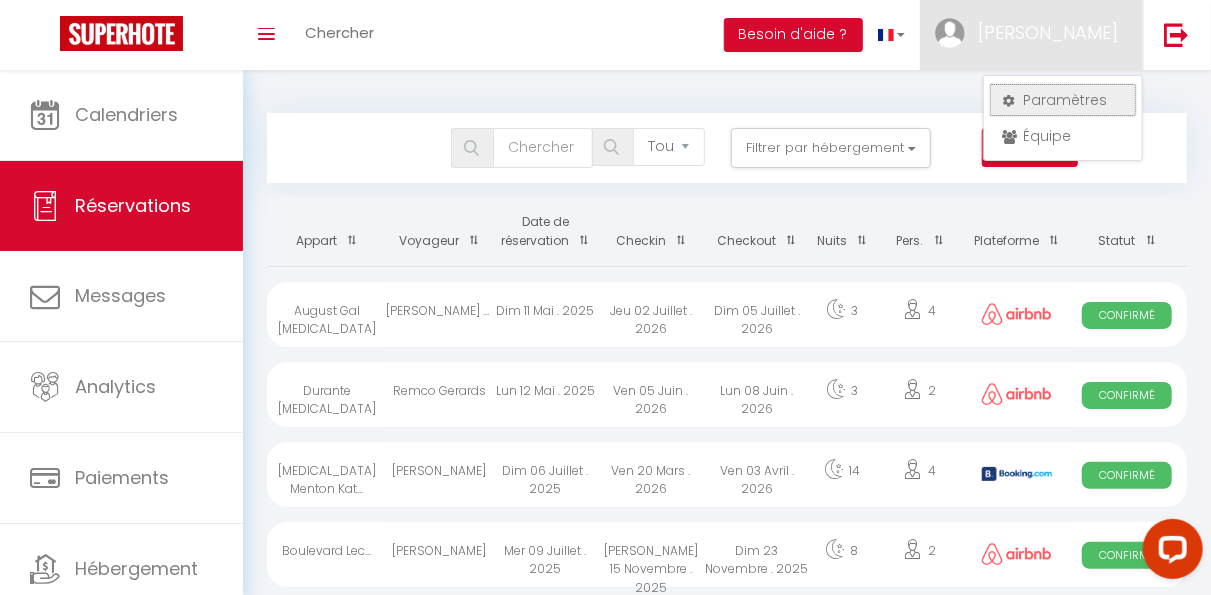 click on "Paramètres" at bounding box center [1063, 100] 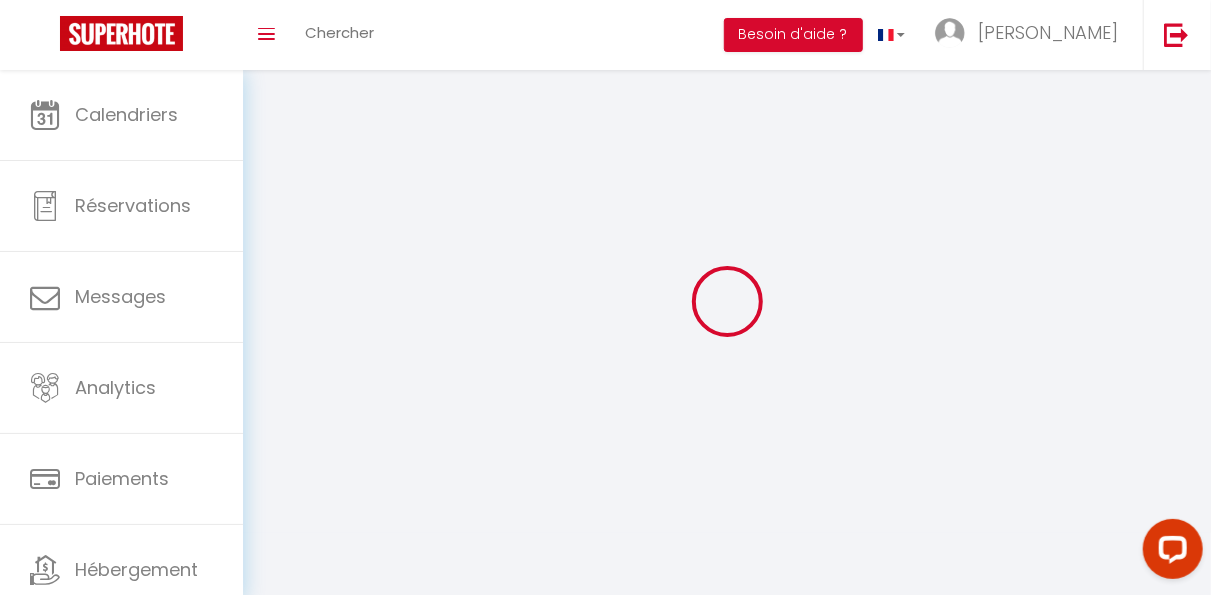 select 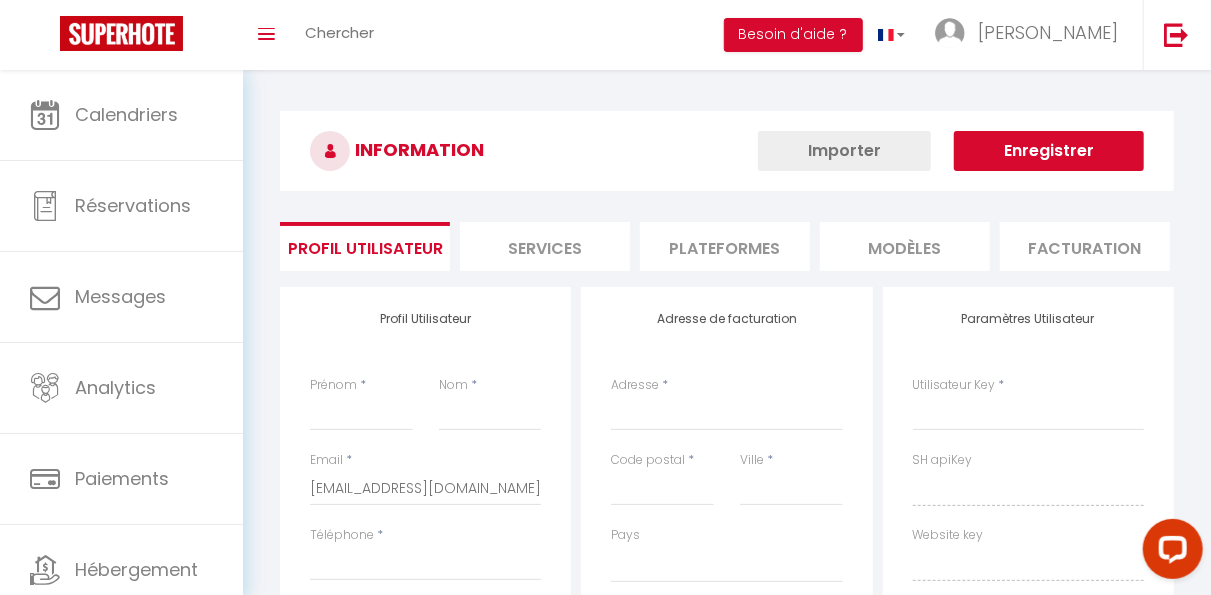 select 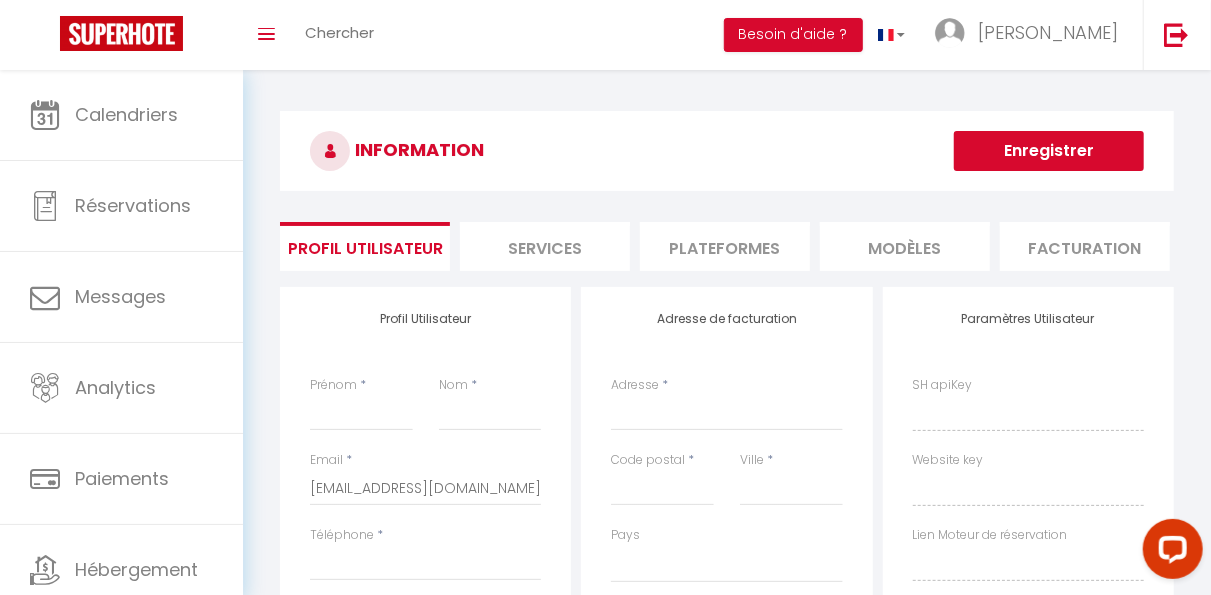 click on "Plateformes" at bounding box center [725, 246] 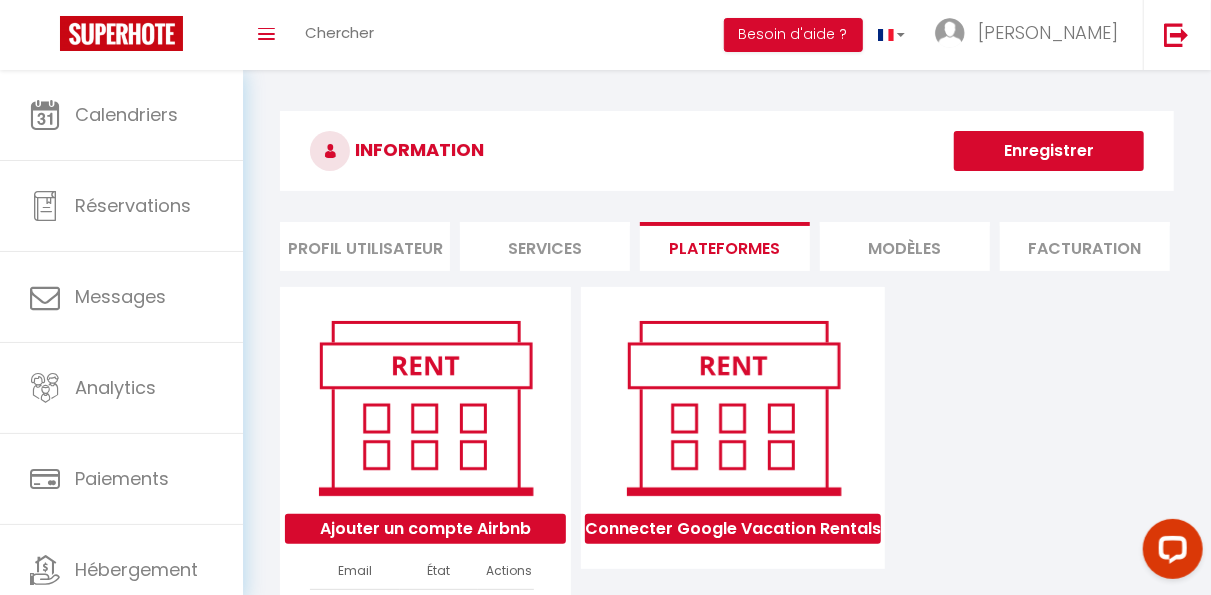 scroll, scrollTop: 179, scrollLeft: 0, axis: vertical 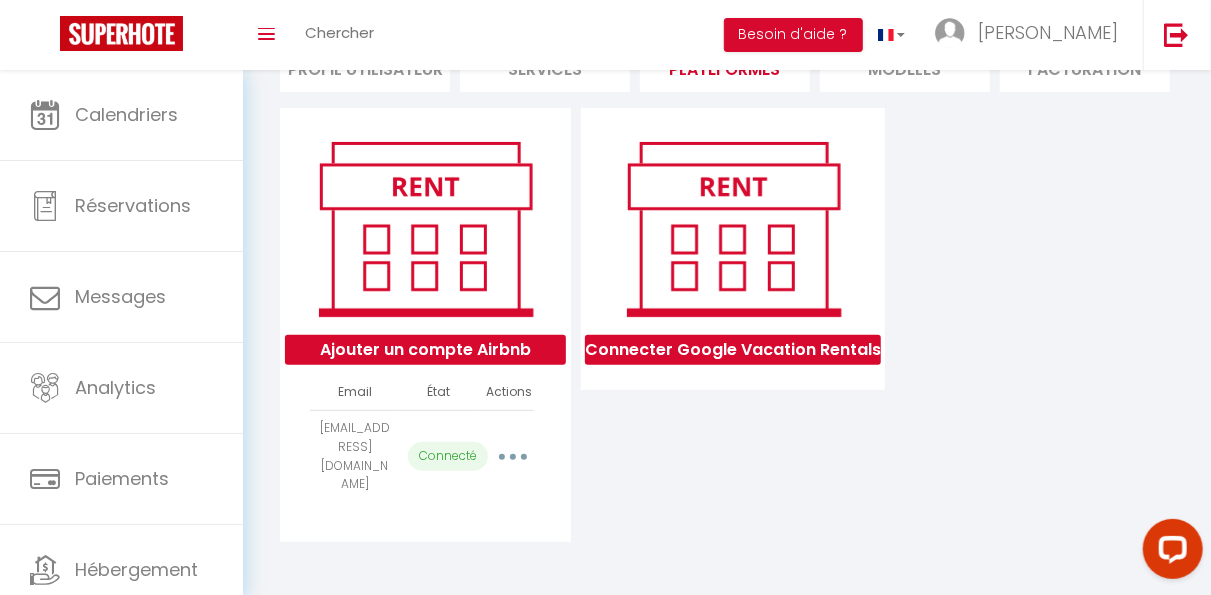 click at bounding box center (513, 457) 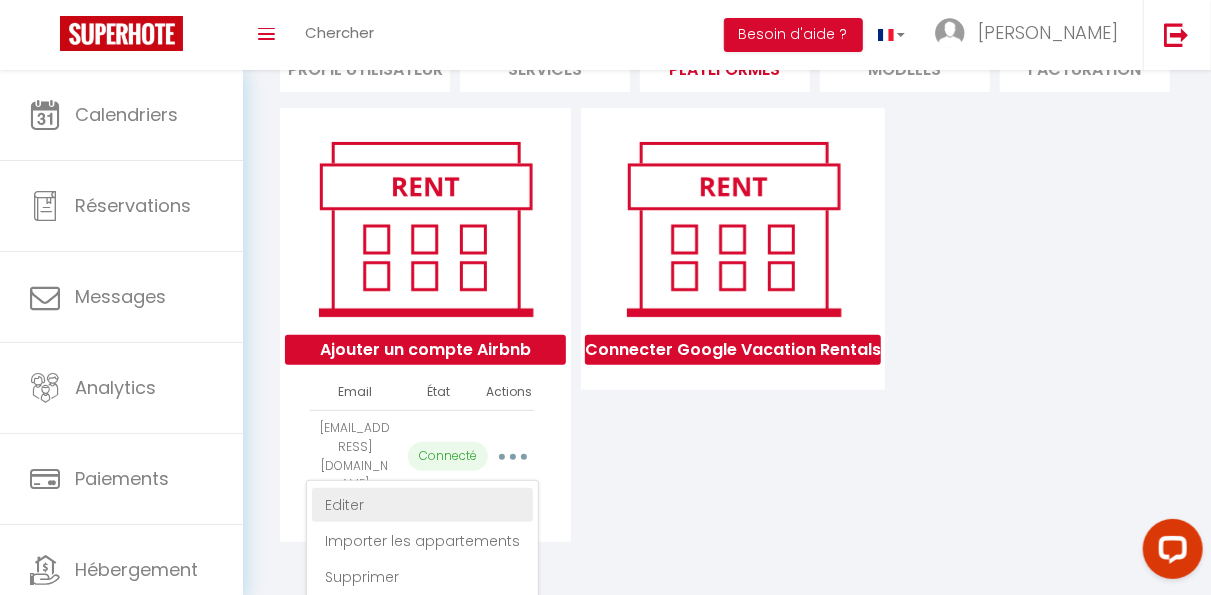 scroll, scrollTop: 228, scrollLeft: 0, axis: vertical 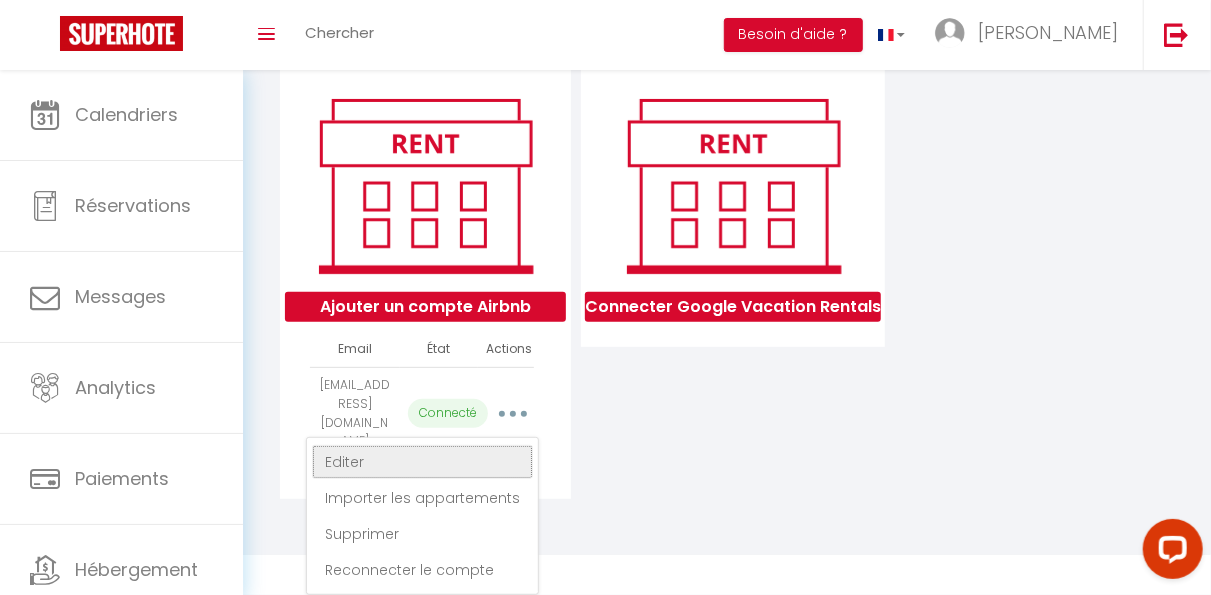 click on "Editer" at bounding box center [422, 462] 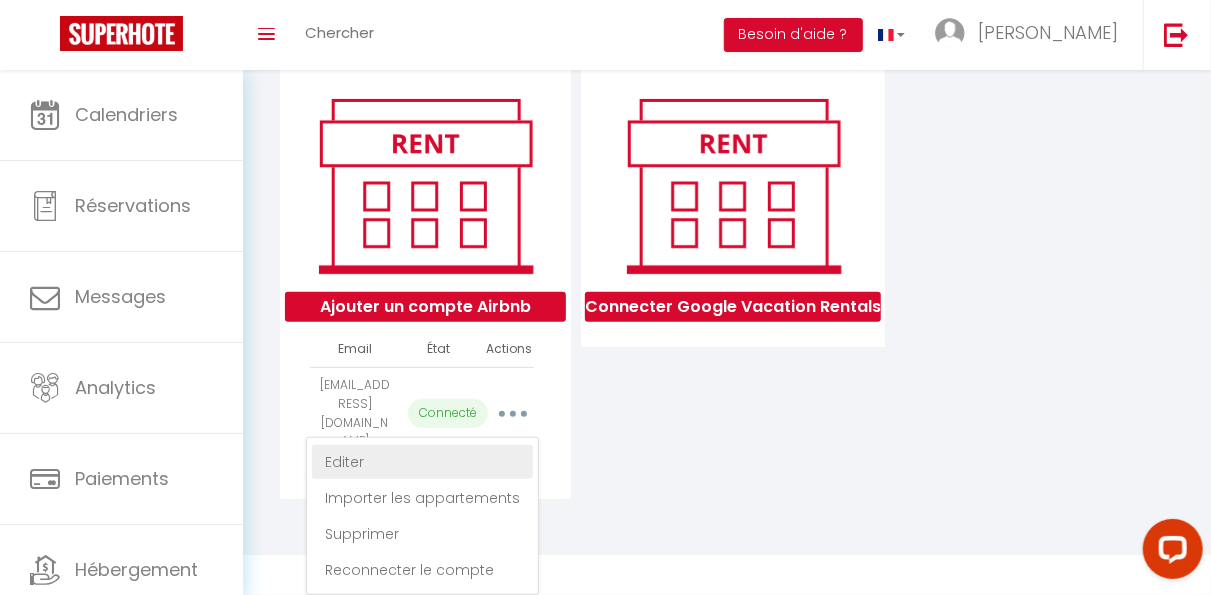 scroll, scrollTop: 160, scrollLeft: 0, axis: vertical 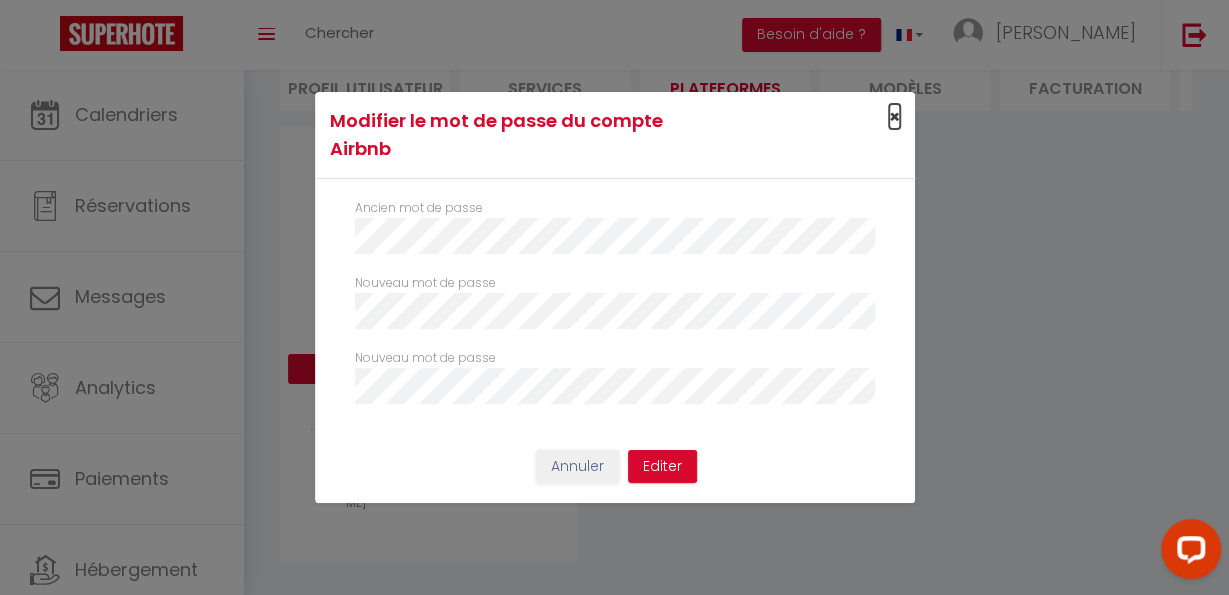 click on "×" at bounding box center [894, 116] 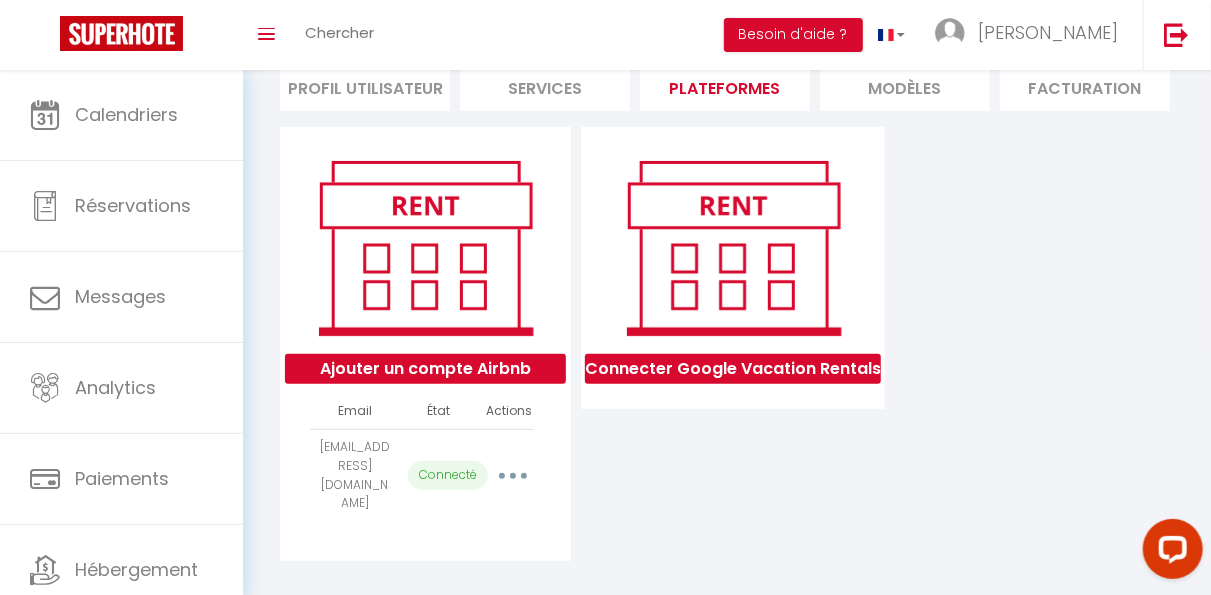 click at bounding box center [512, 476] 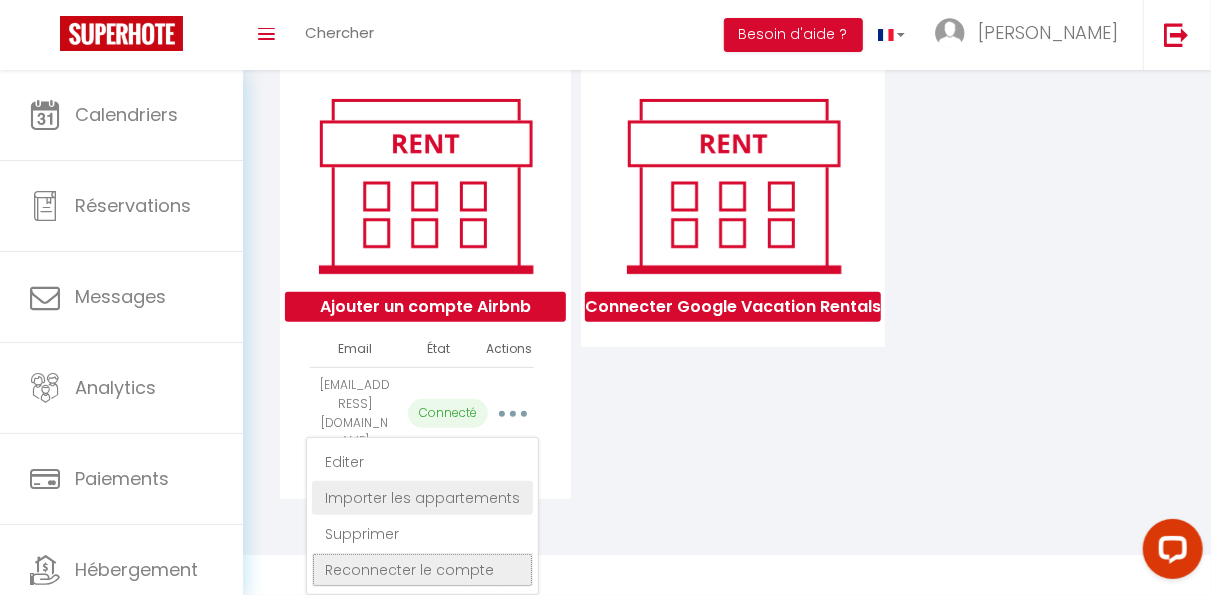 click on "Reconnecter le compte" at bounding box center (422, 570) 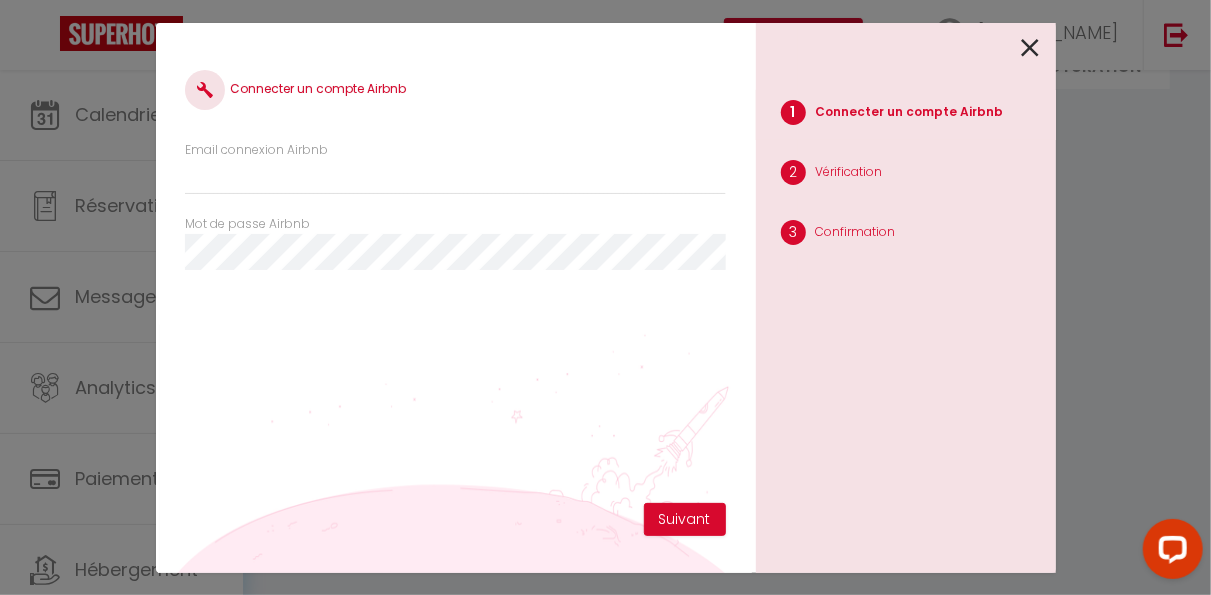 scroll, scrollTop: 160, scrollLeft: 0, axis: vertical 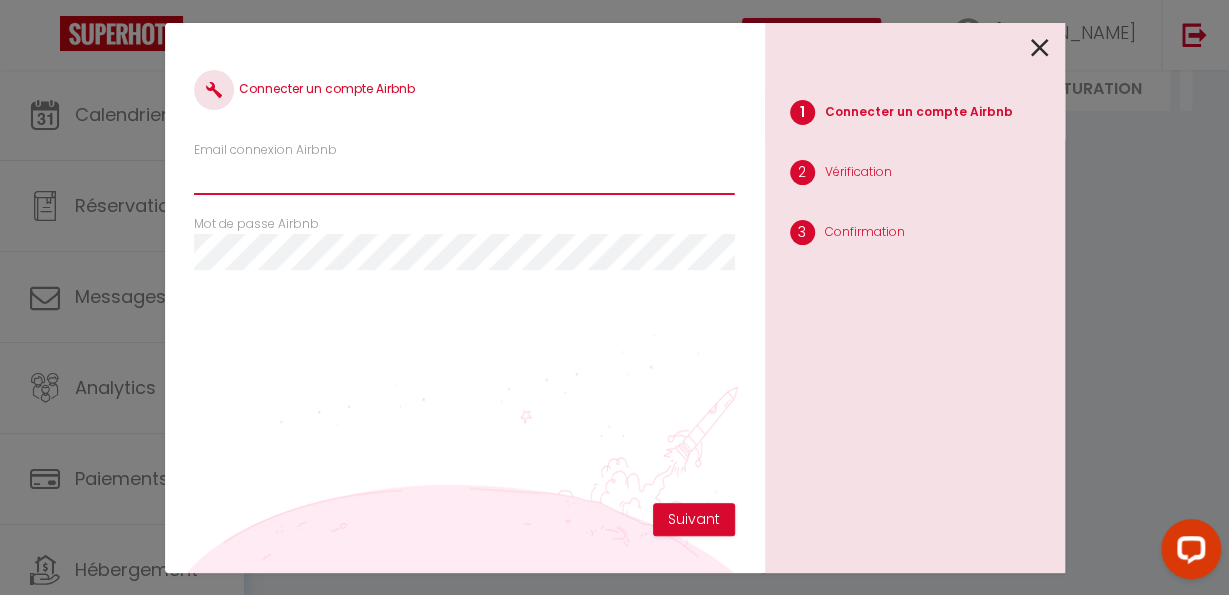 click on "Email connexion Airbnb" at bounding box center (464, 177) 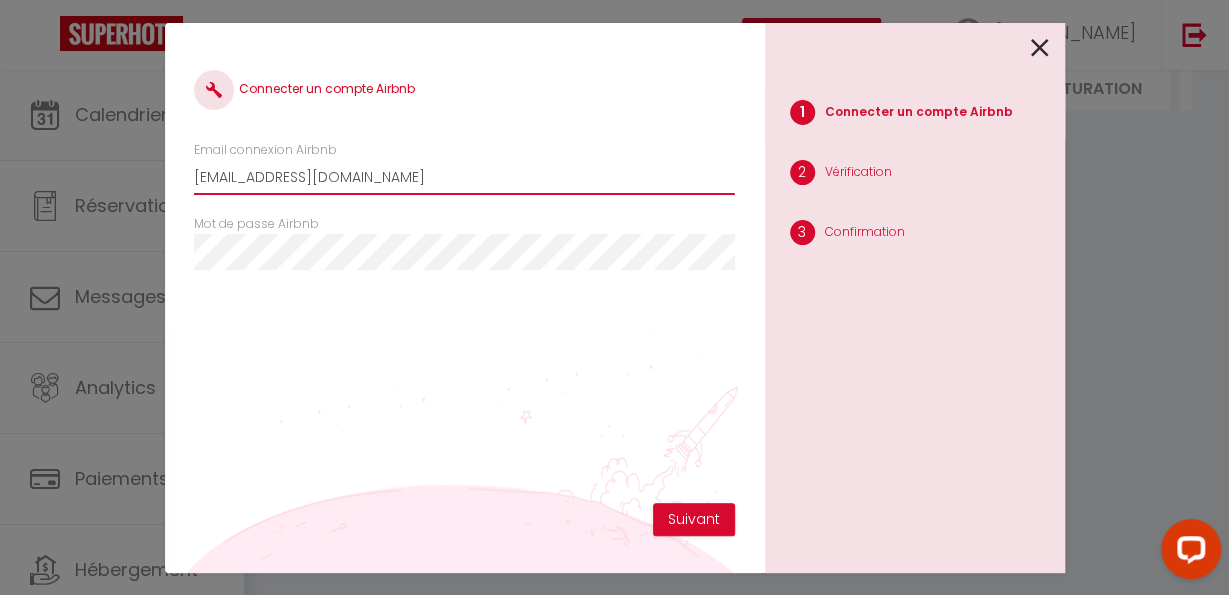 type on "[EMAIL_ADDRESS][DOMAIN_NAME]" 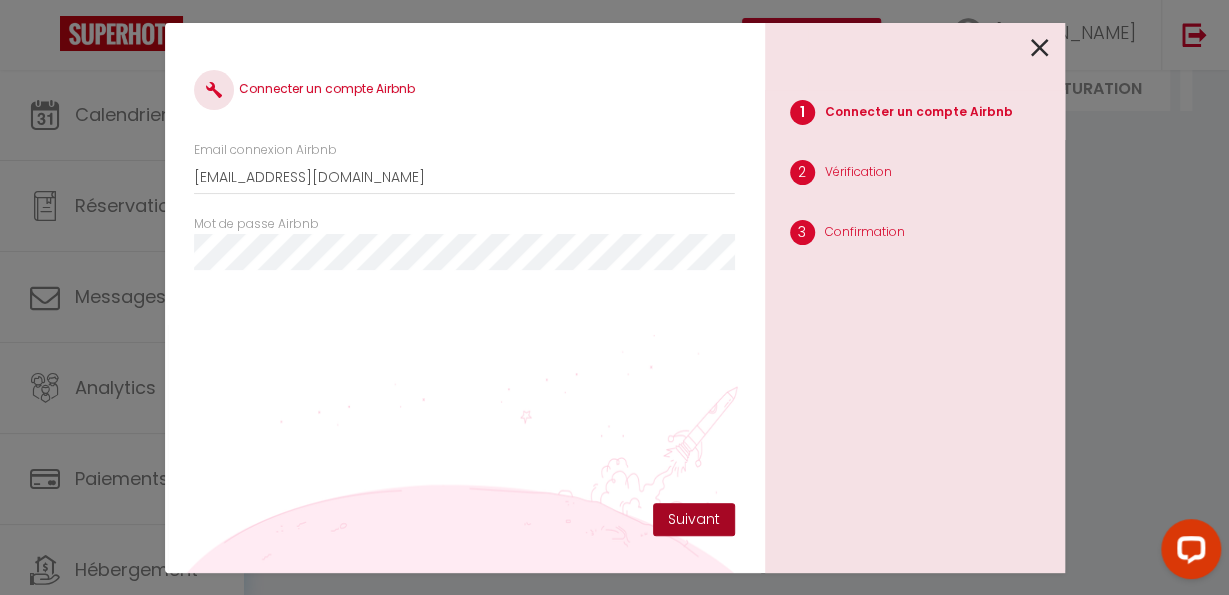 click on "Suivant" at bounding box center [694, 520] 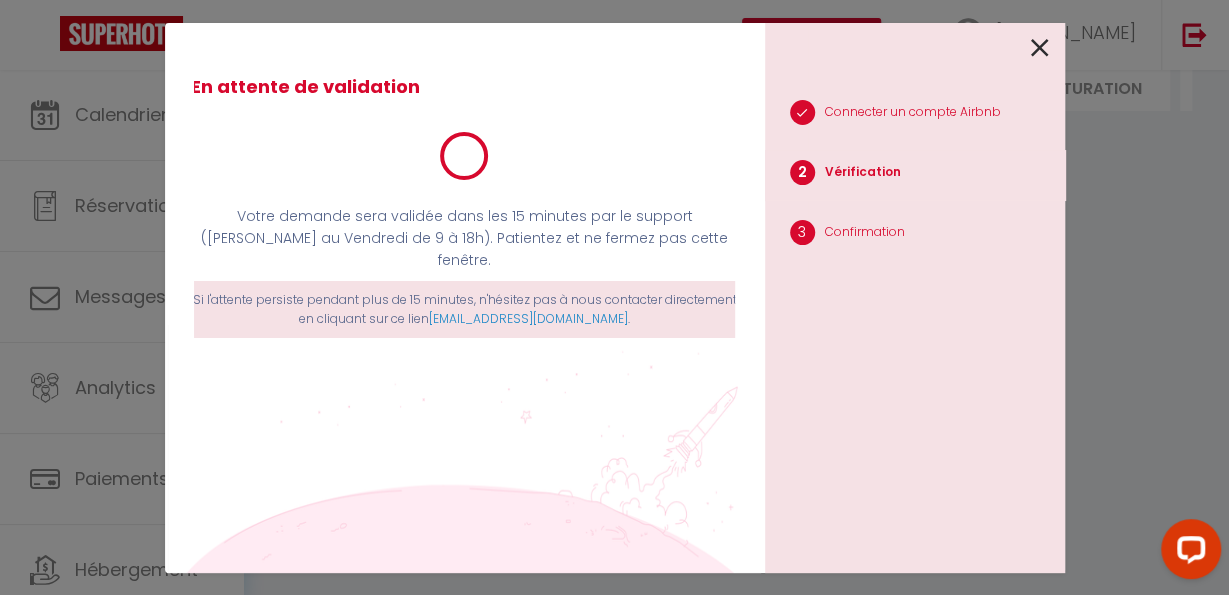 click at bounding box center [1040, 48] 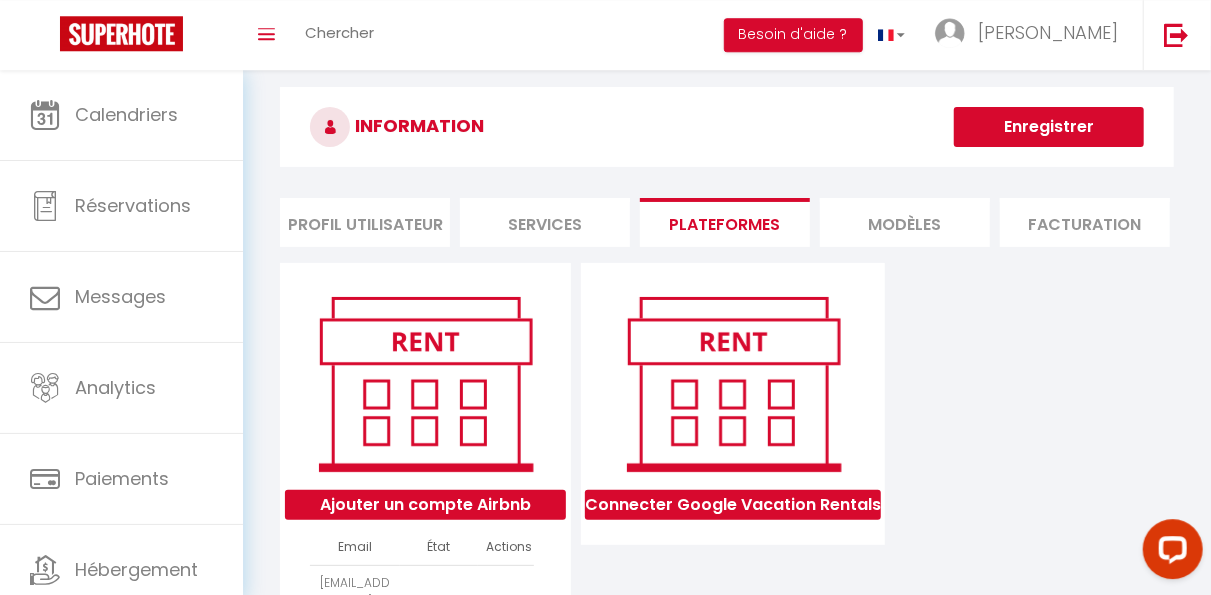 click on "INFORMATION" at bounding box center (727, 127) 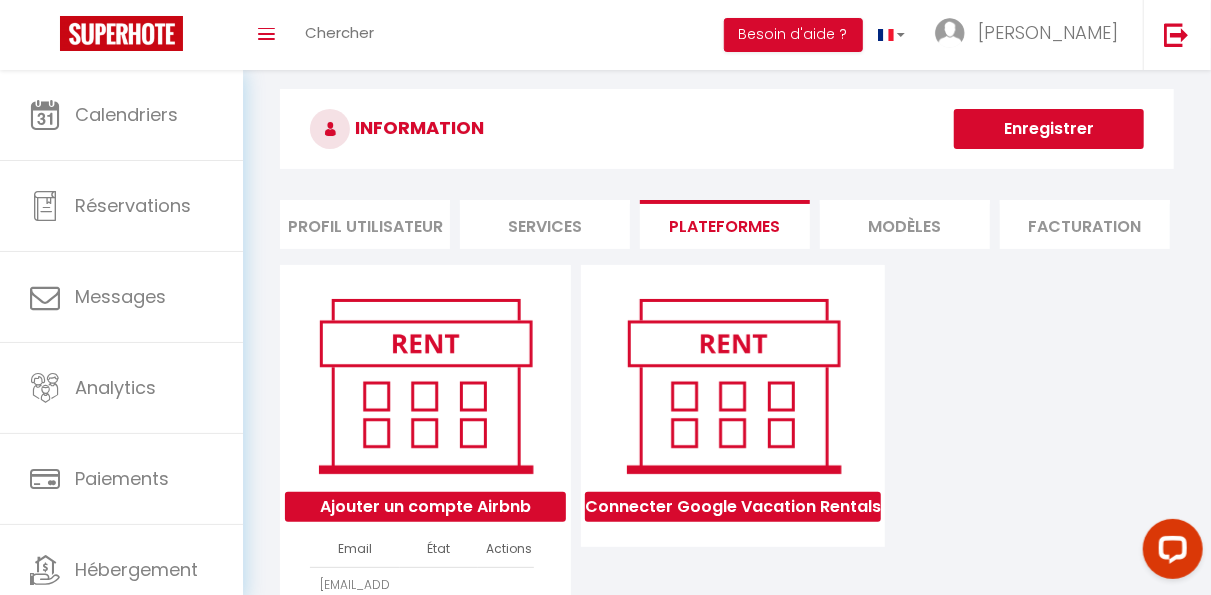 click on "Services" at bounding box center [545, 224] 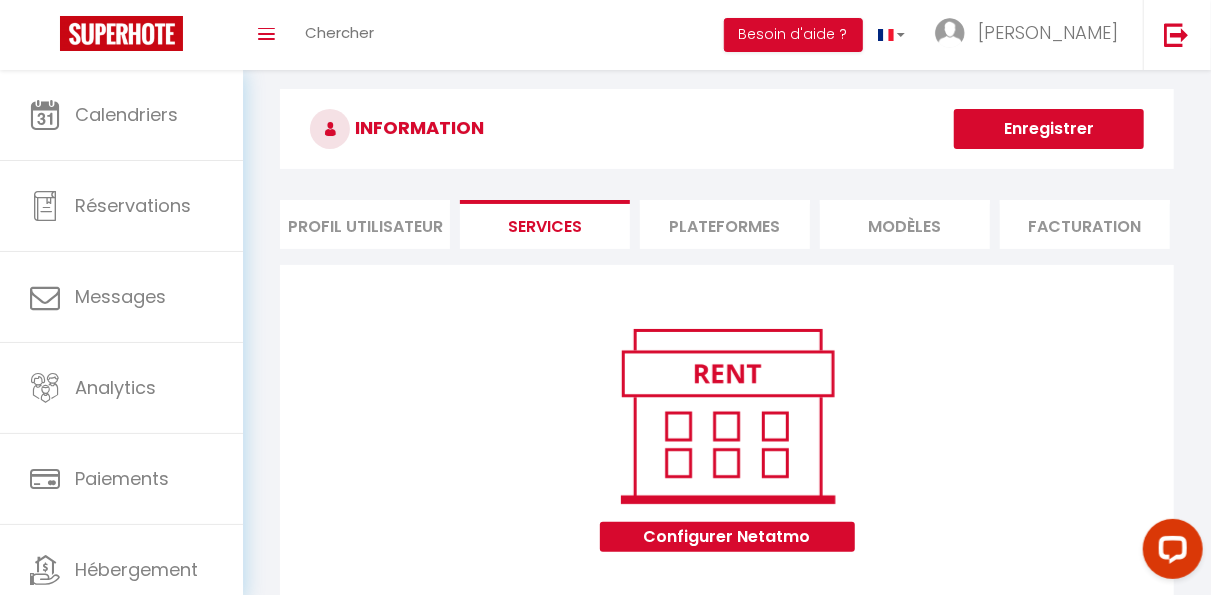 click on "Profil Utilisateur" at bounding box center (365, 224) 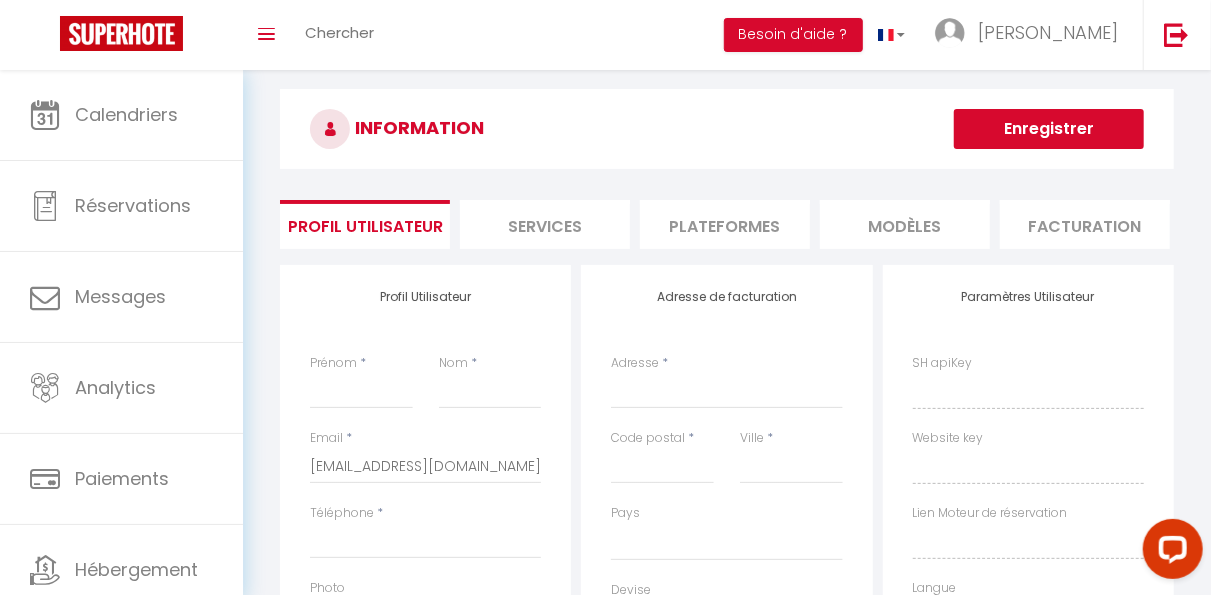select 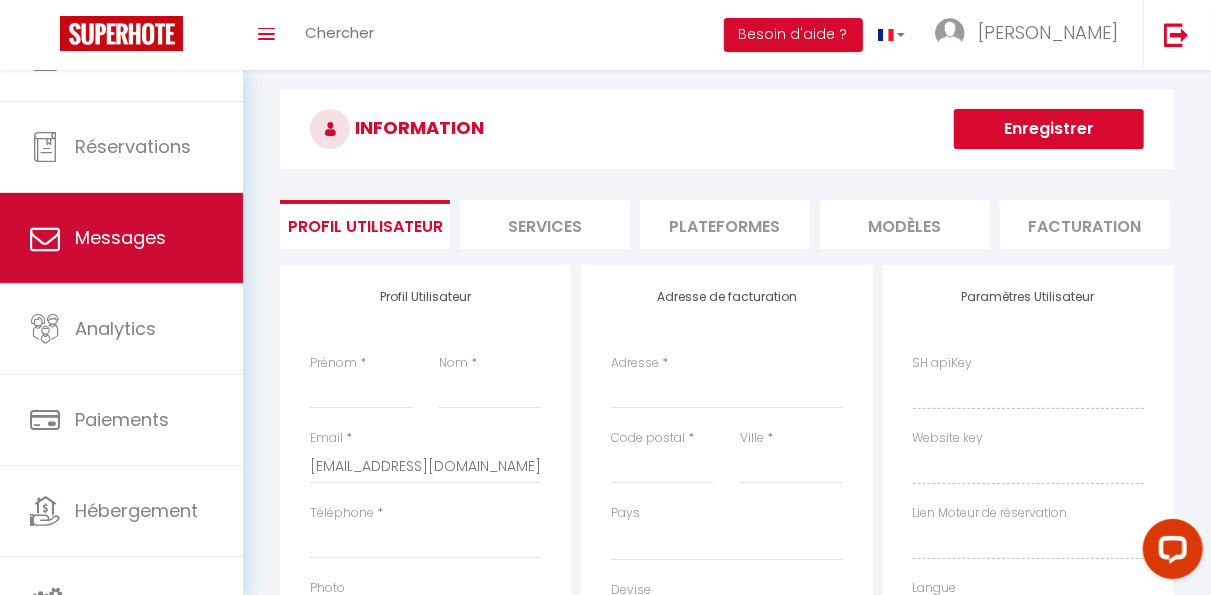 scroll, scrollTop: 0, scrollLeft: 0, axis: both 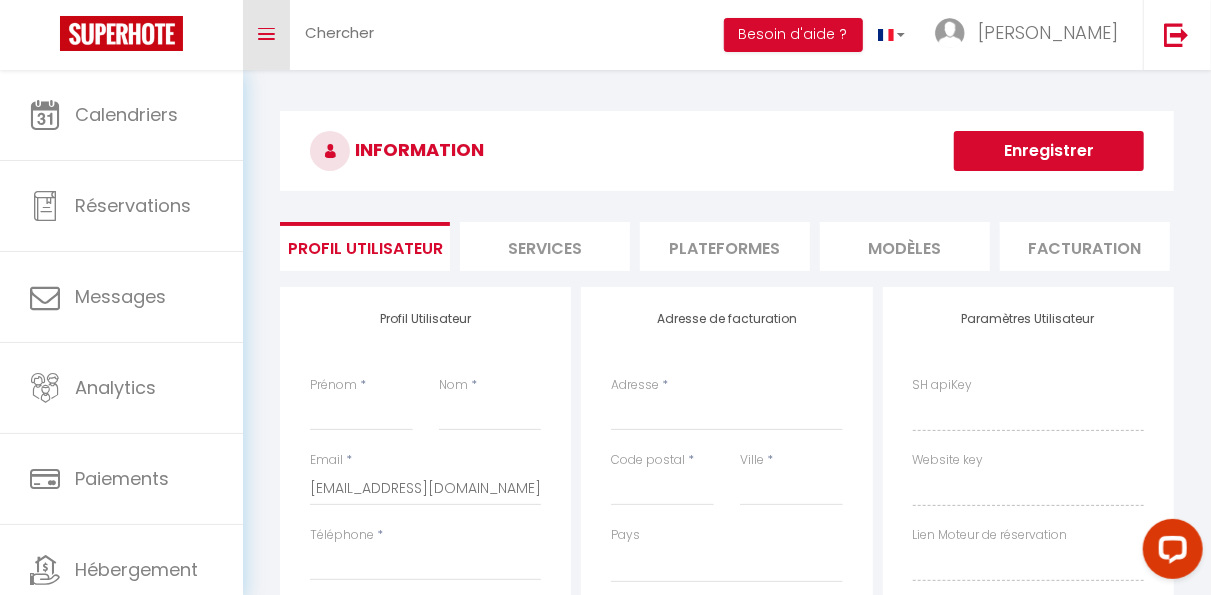 click on "Toggle menubar" at bounding box center (266, 34) 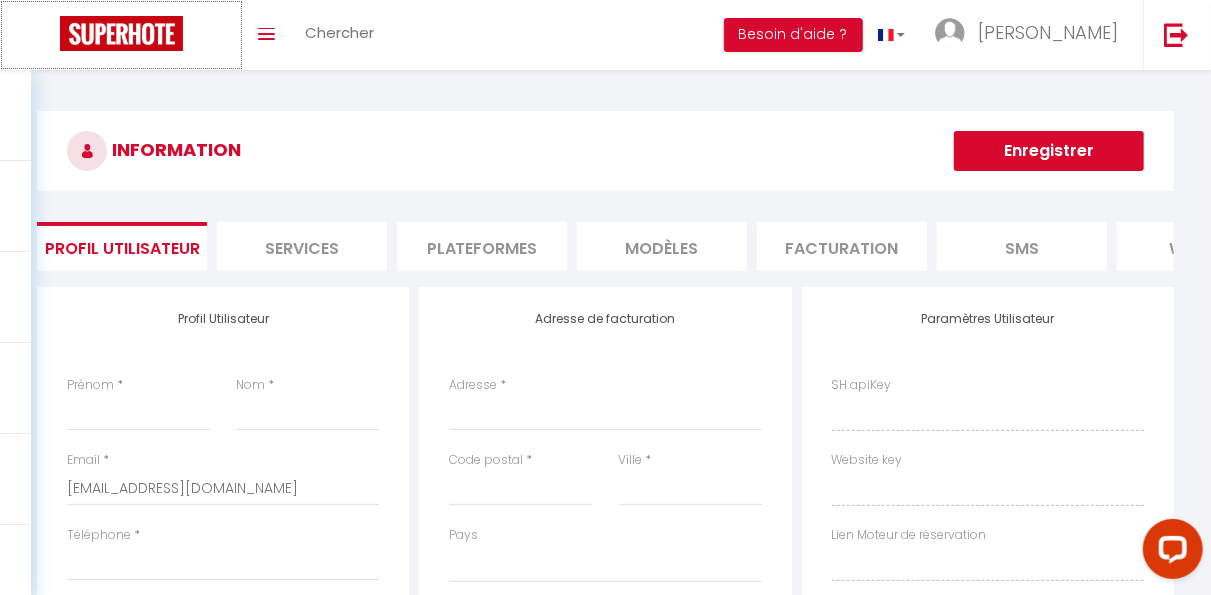 click at bounding box center [121, 33] 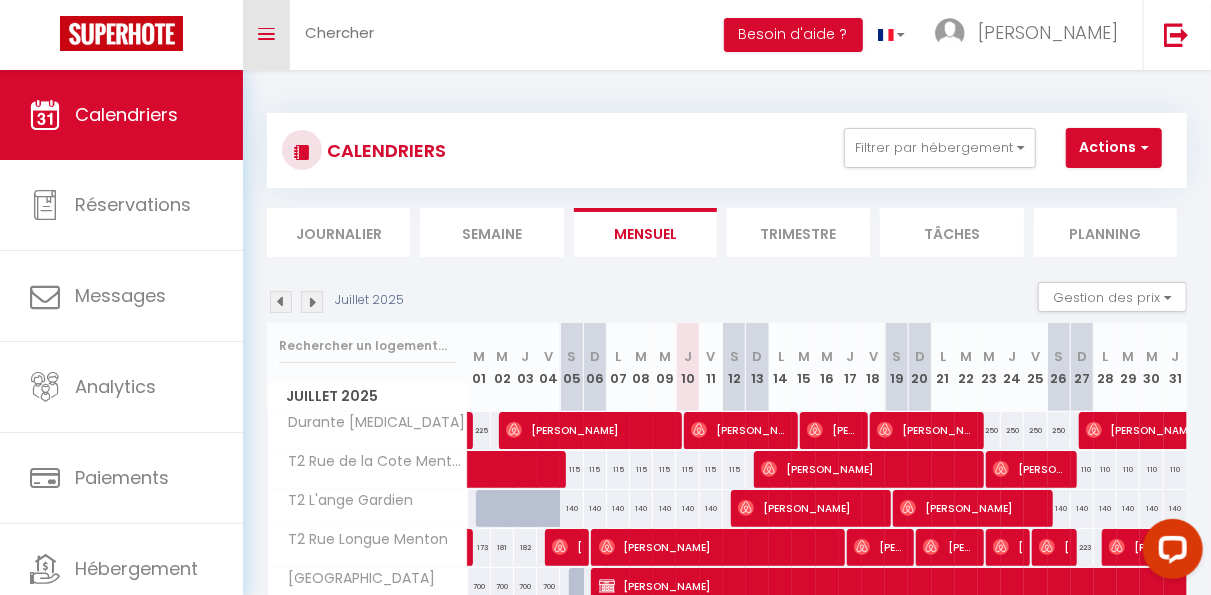 click on "Toggle menubar" at bounding box center [266, 35] 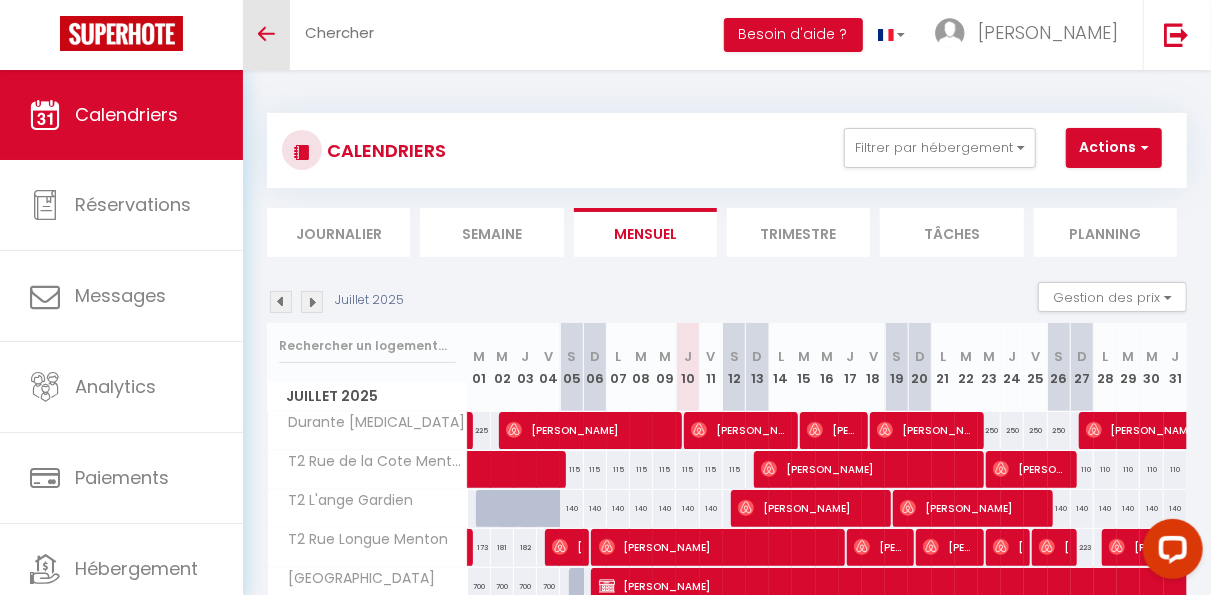 click on "Toggle menubar" at bounding box center [266, 35] 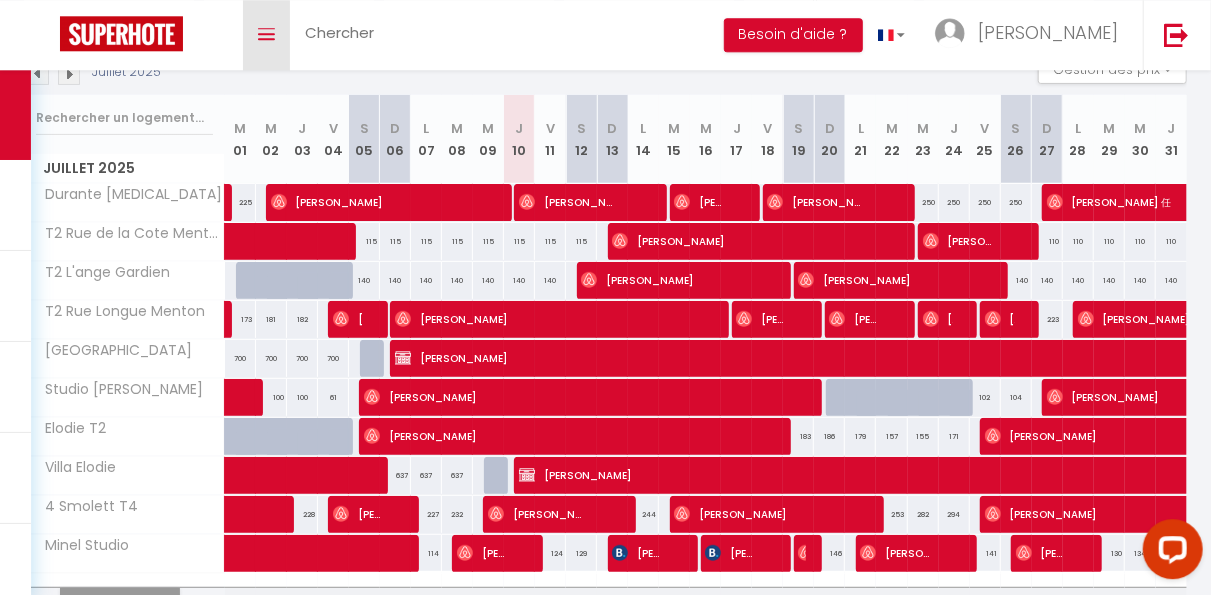 scroll, scrollTop: 349, scrollLeft: 0, axis: vertical 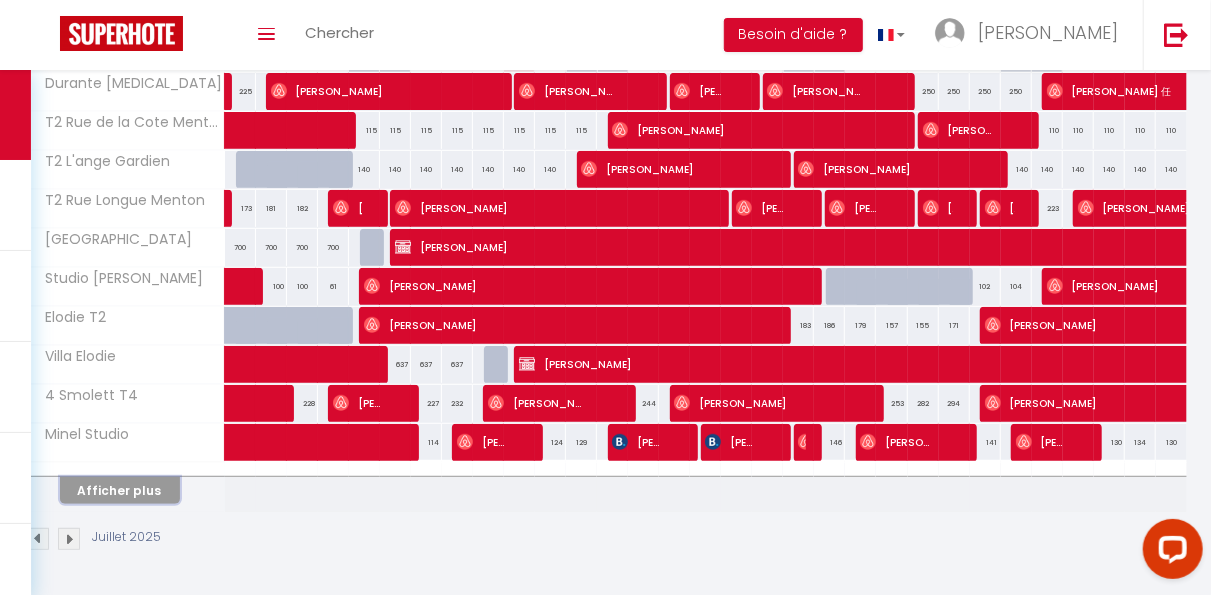 click on "Afficher plus" at bounding box center [120, 490] 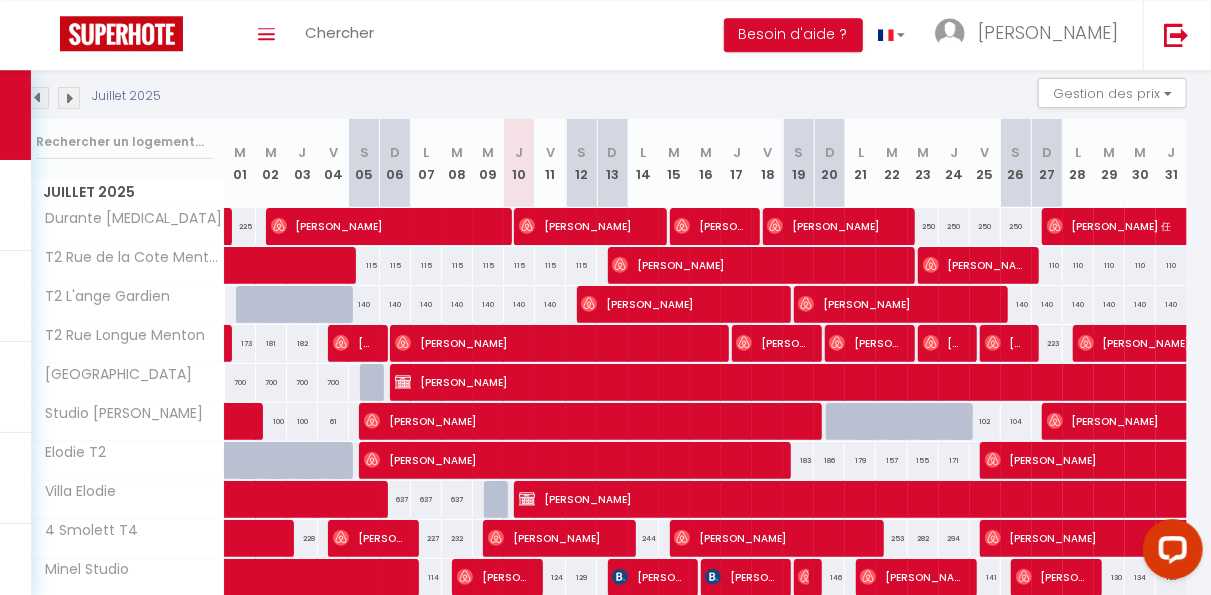 scroll, scrollTop: 0, scrollLeft: 0, axis: both 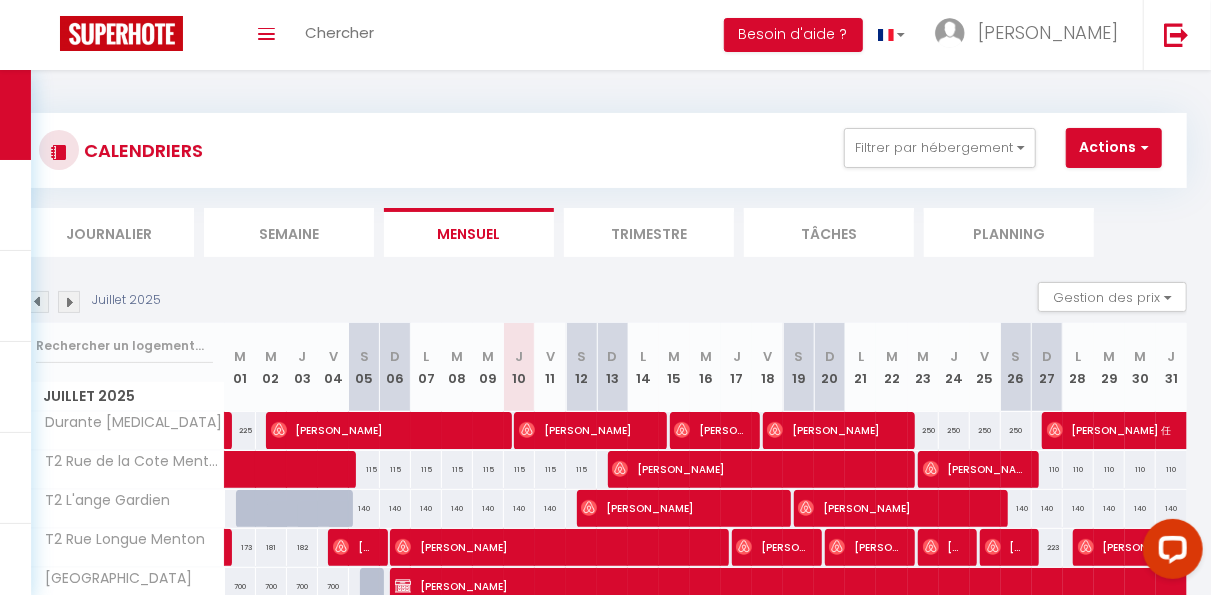 click on "Journalier" at bounding box center [109, 232] 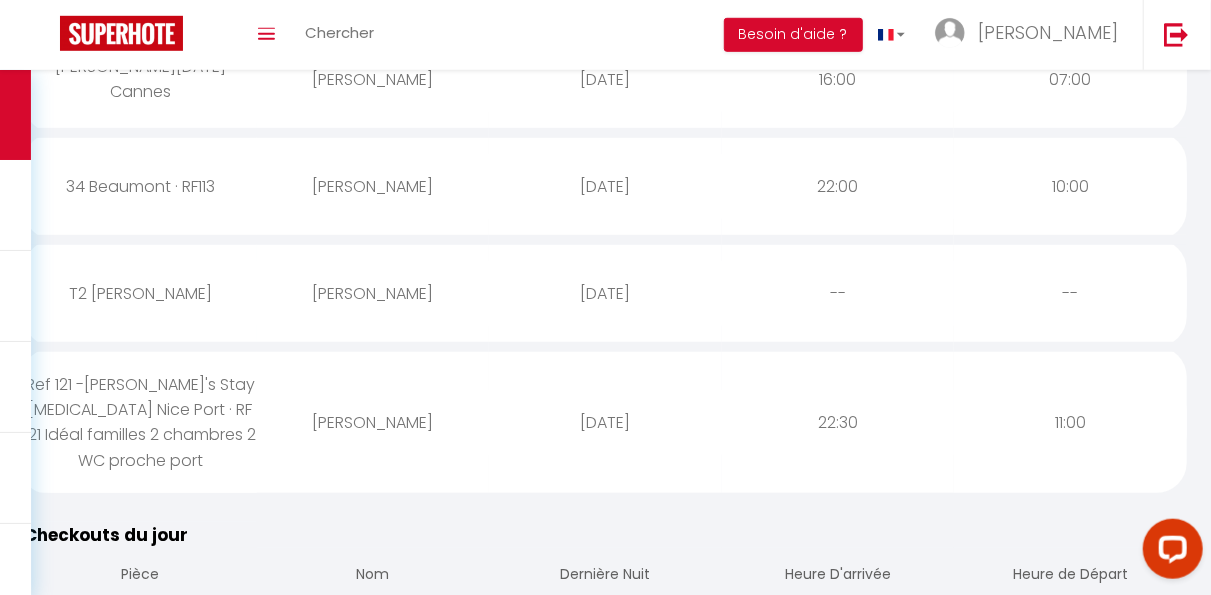 scroll, scrollTop: 0, scrollLeft: 0, axis: both 